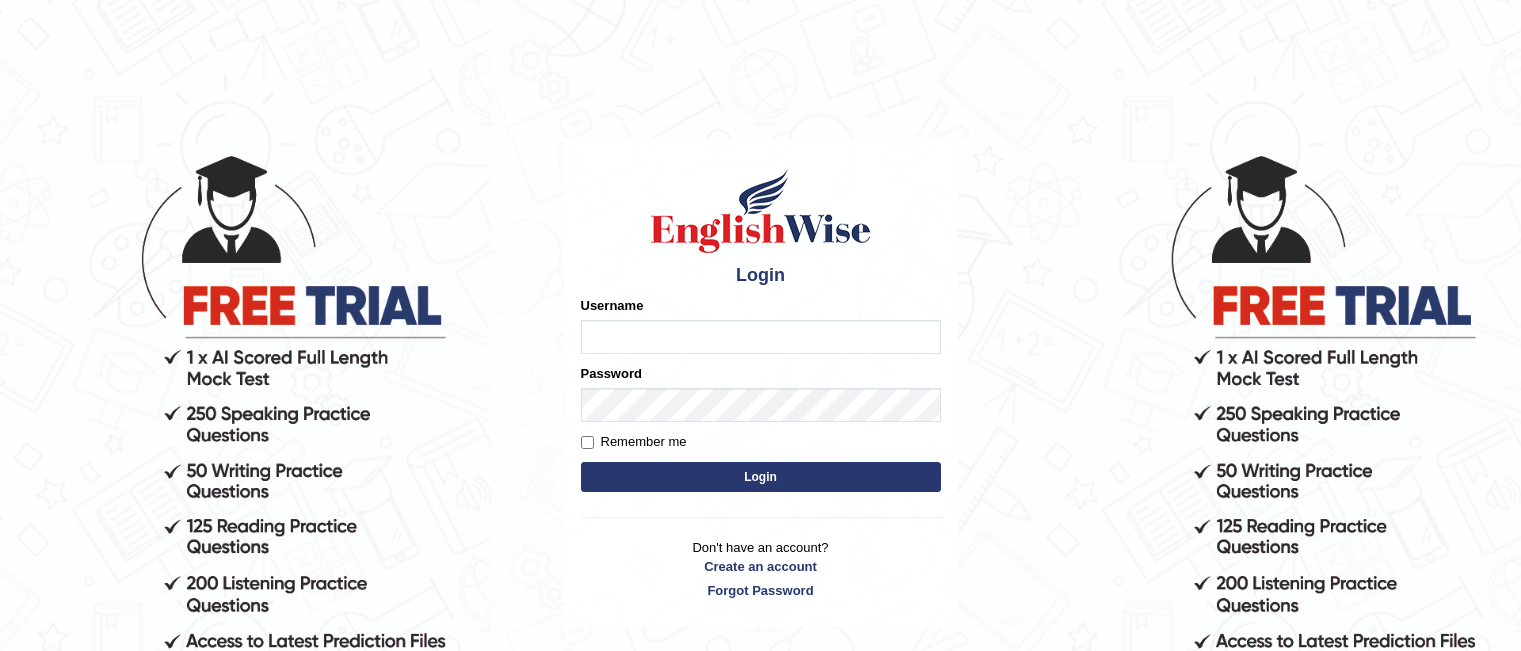 scroll, scrollTop: 0, scrollLeft: 0, axis: both 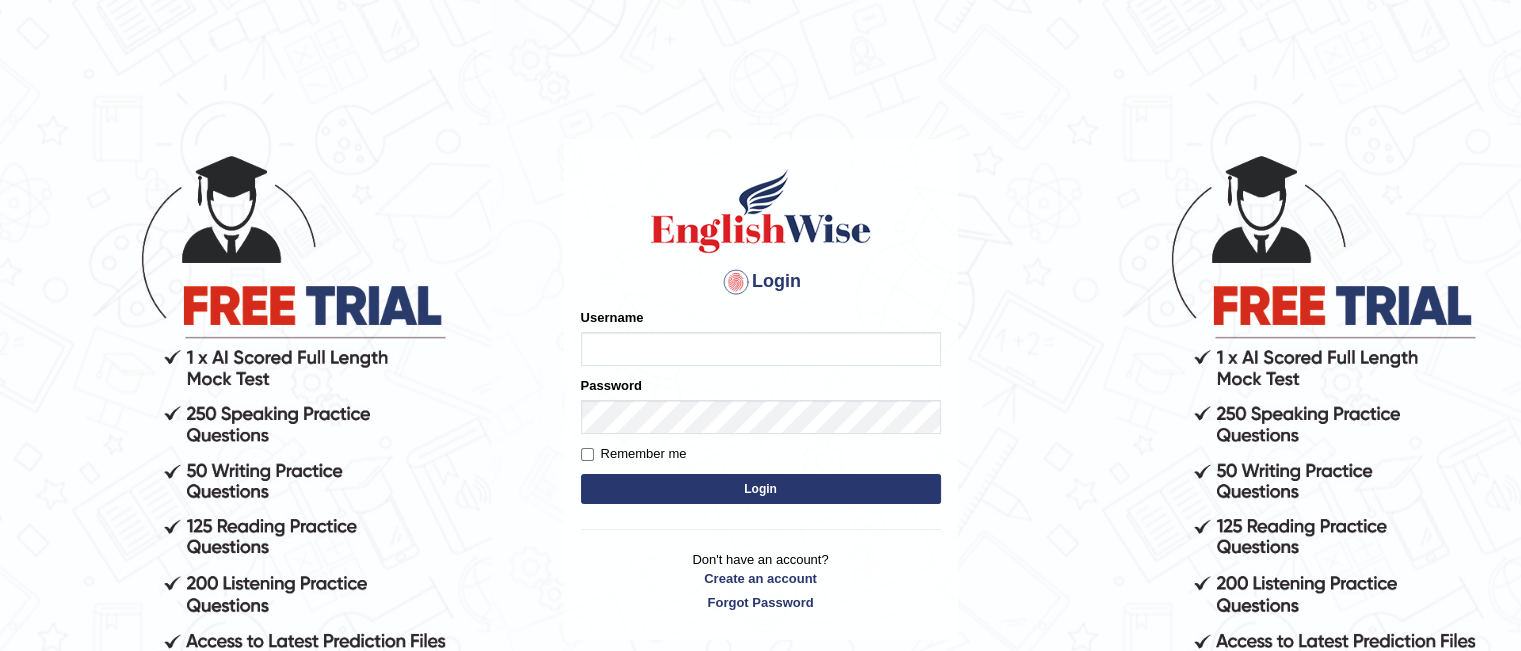 click on "Username" at bounding box center (761, 337) 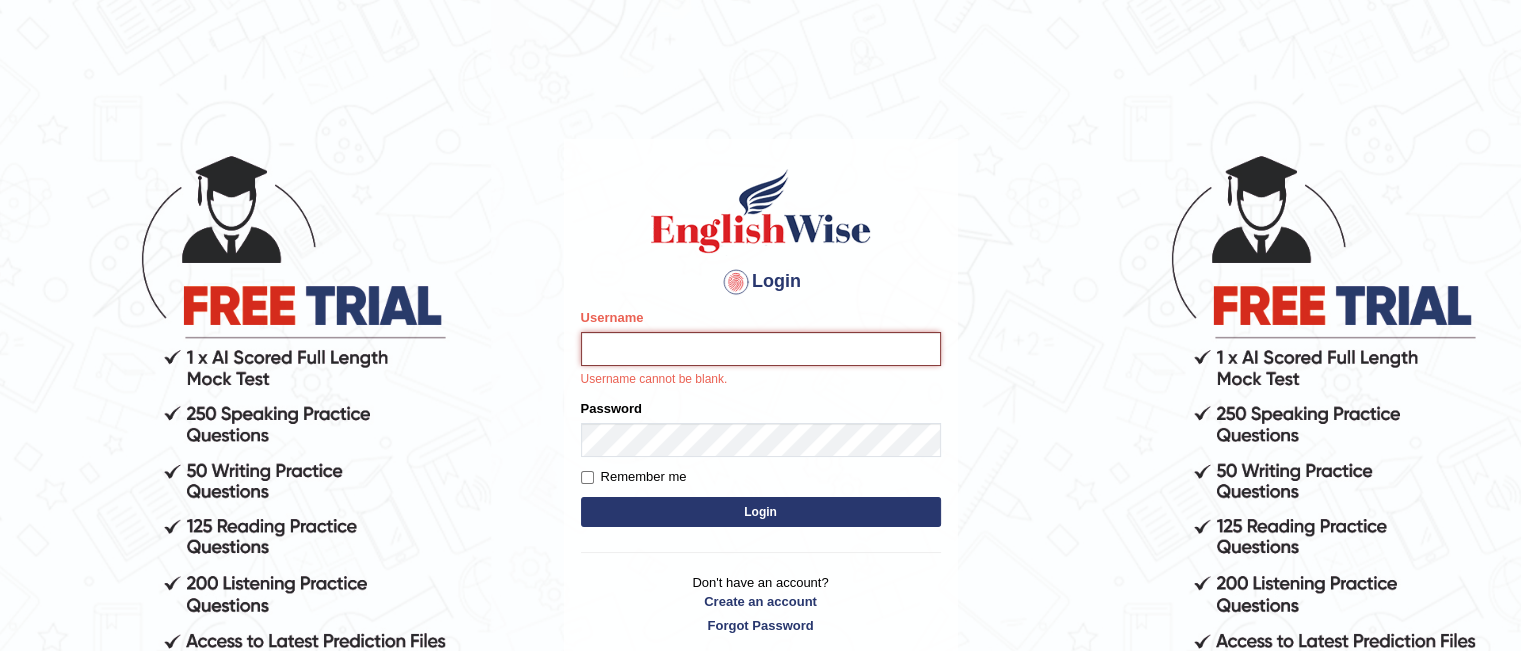 click on "Username" at bounding box center (761, 349) 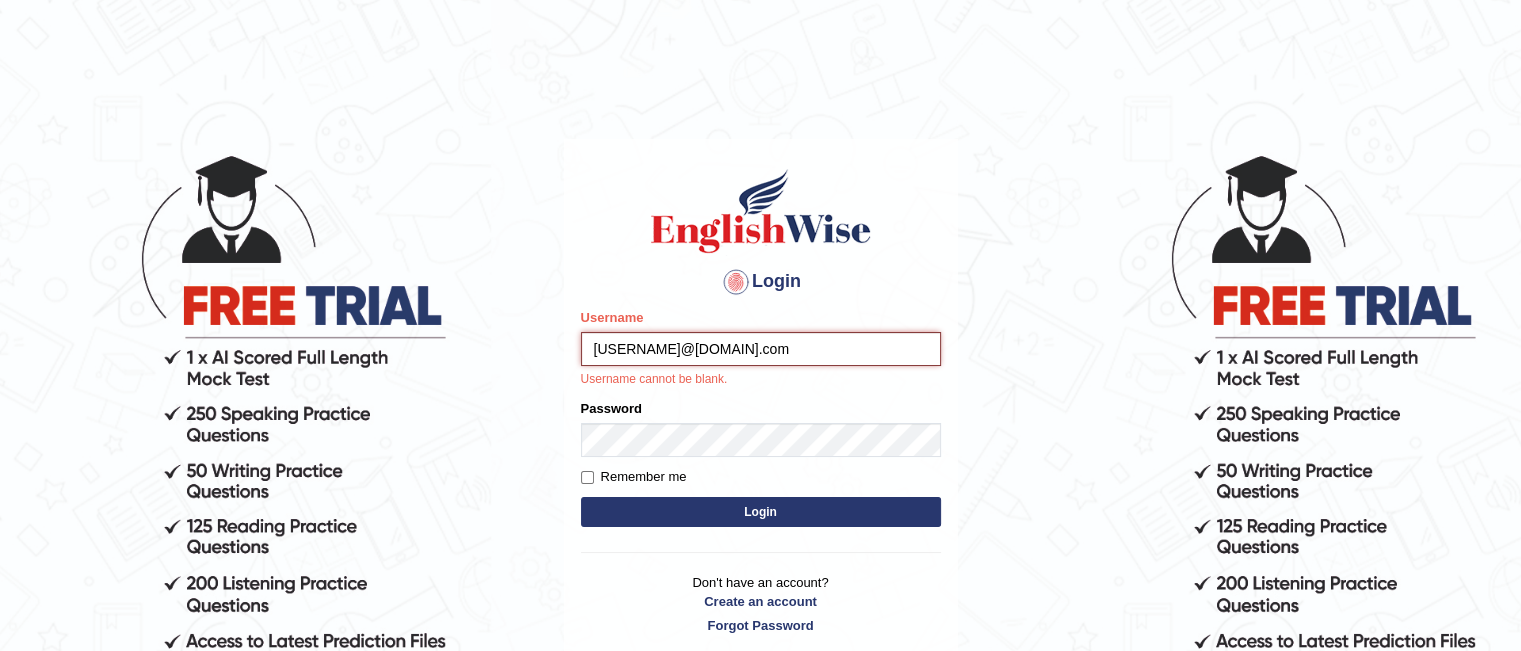 type on "[EMAIL]" 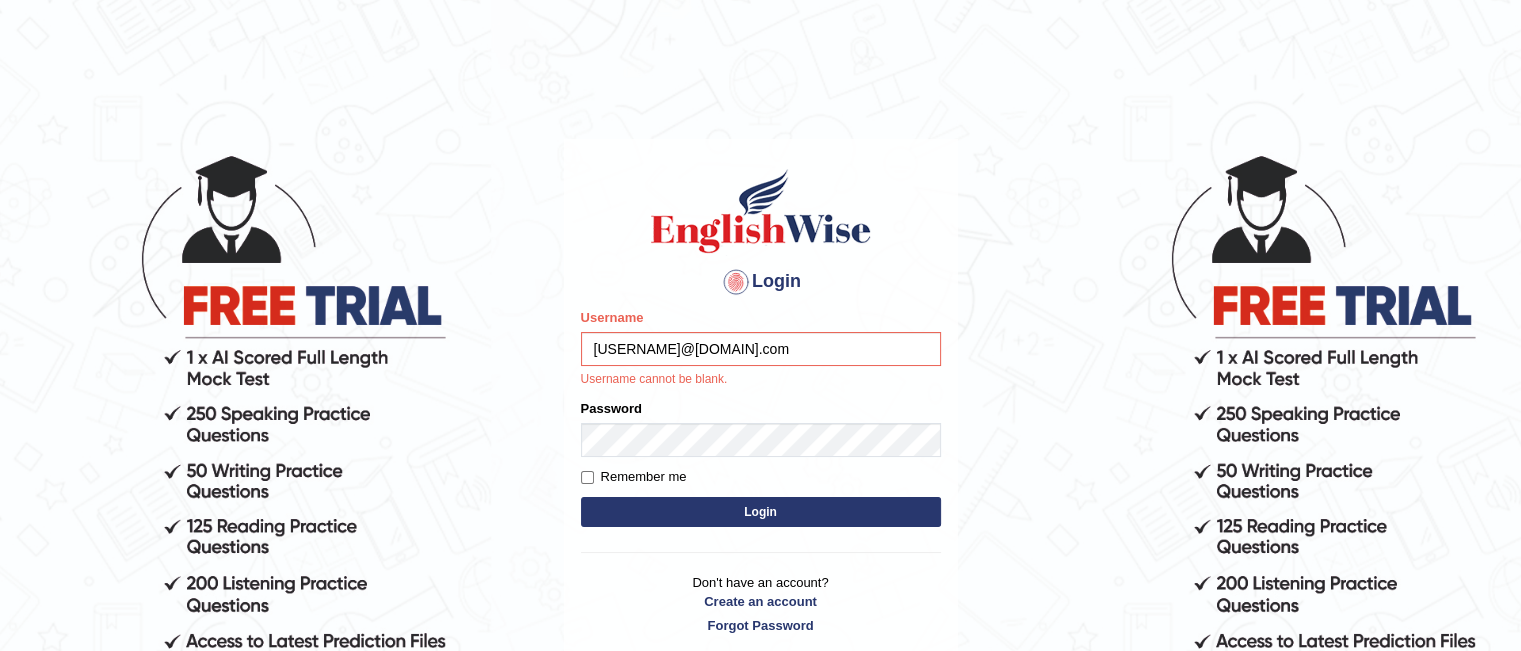 click on "Password" at bounding box center (761, 428) 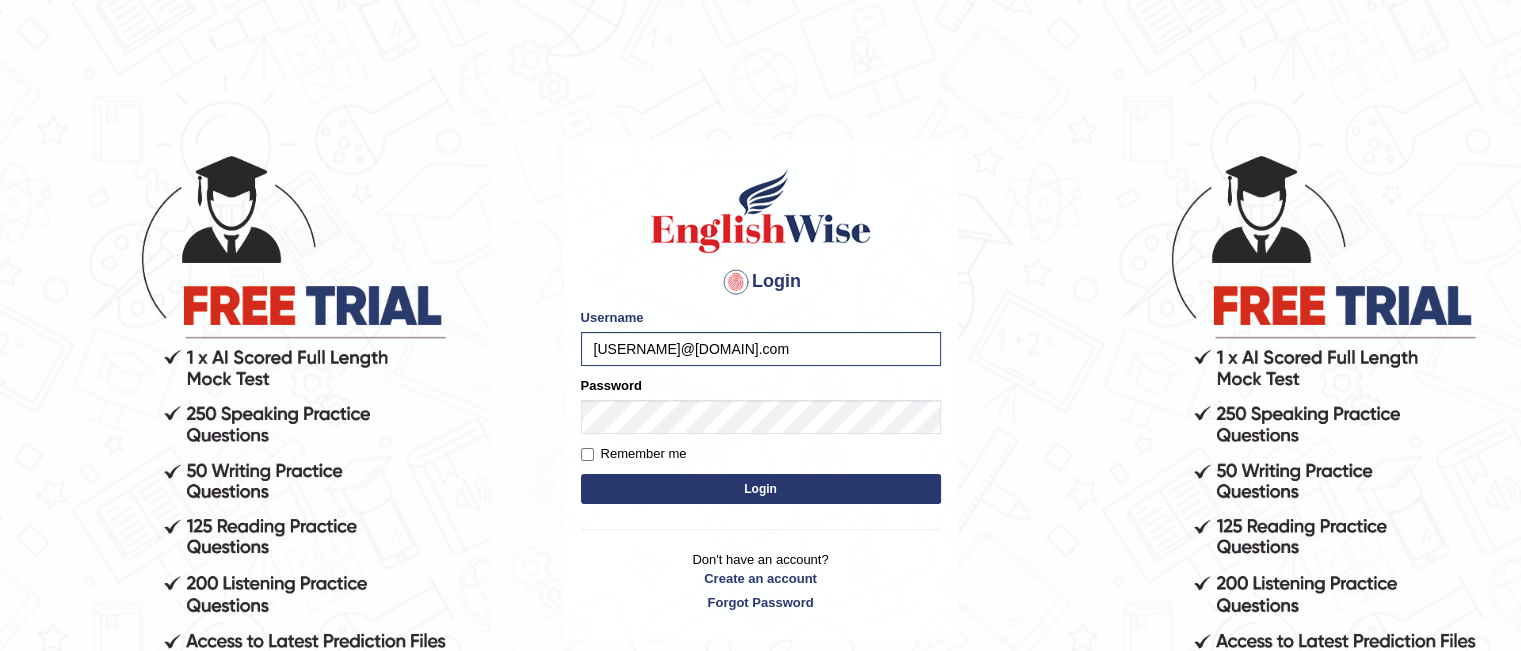 click on "Password" at bounding box center (761, 405) 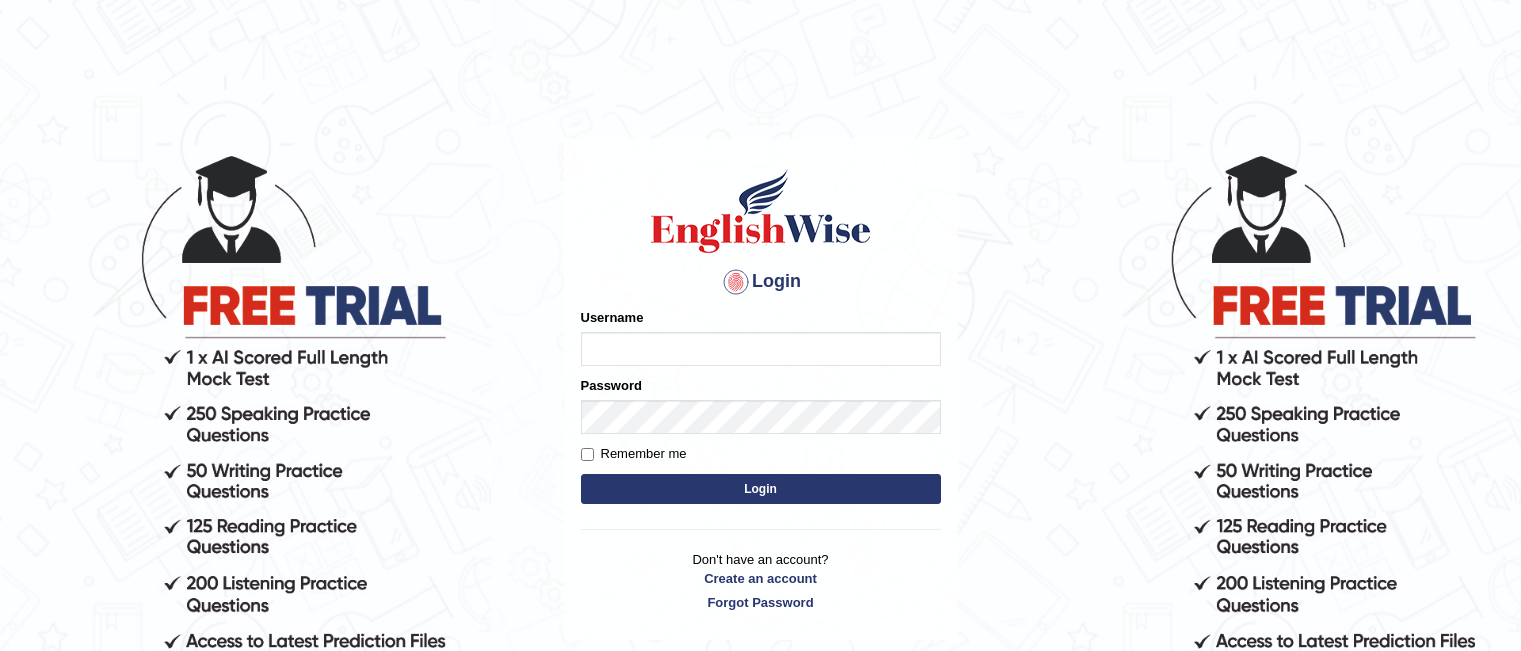 scroll, scrollTop: 0, scrollLeft: 0, axis: both 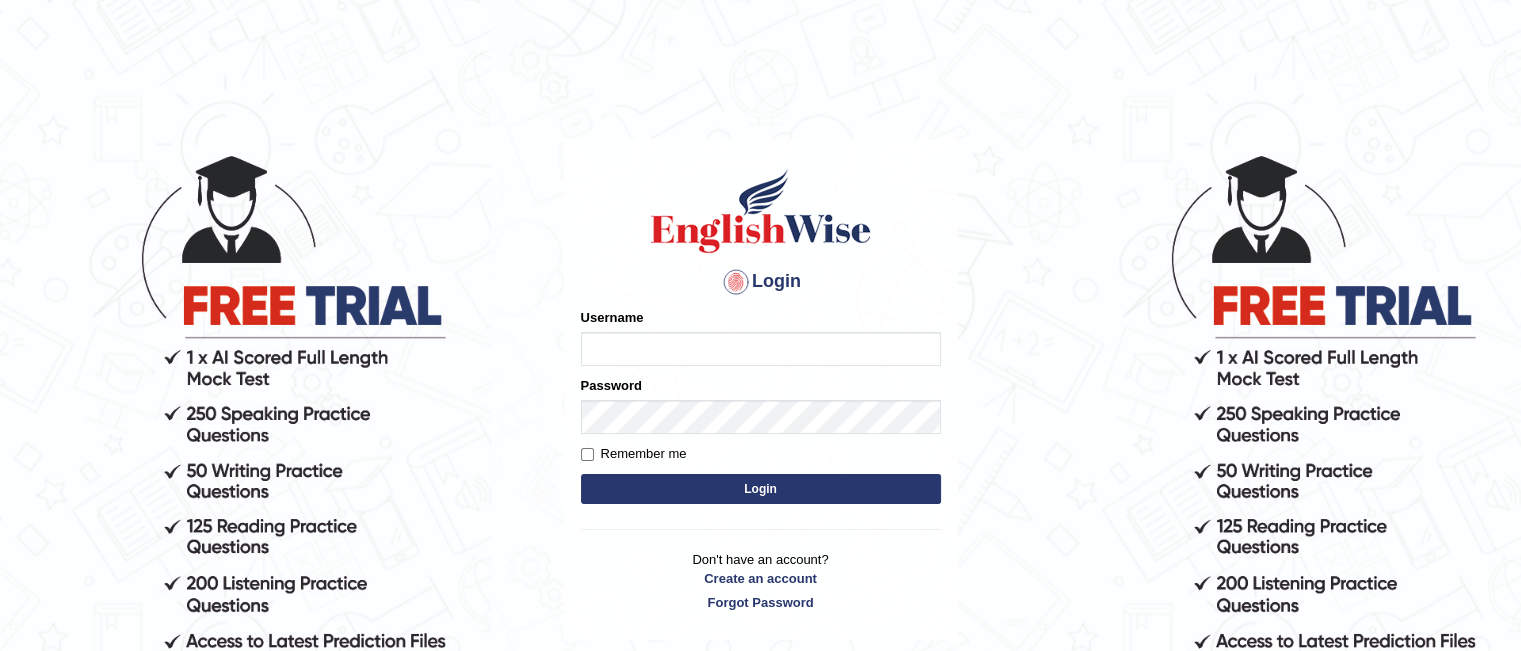 click on "Login" at bounding box center (761, 489) 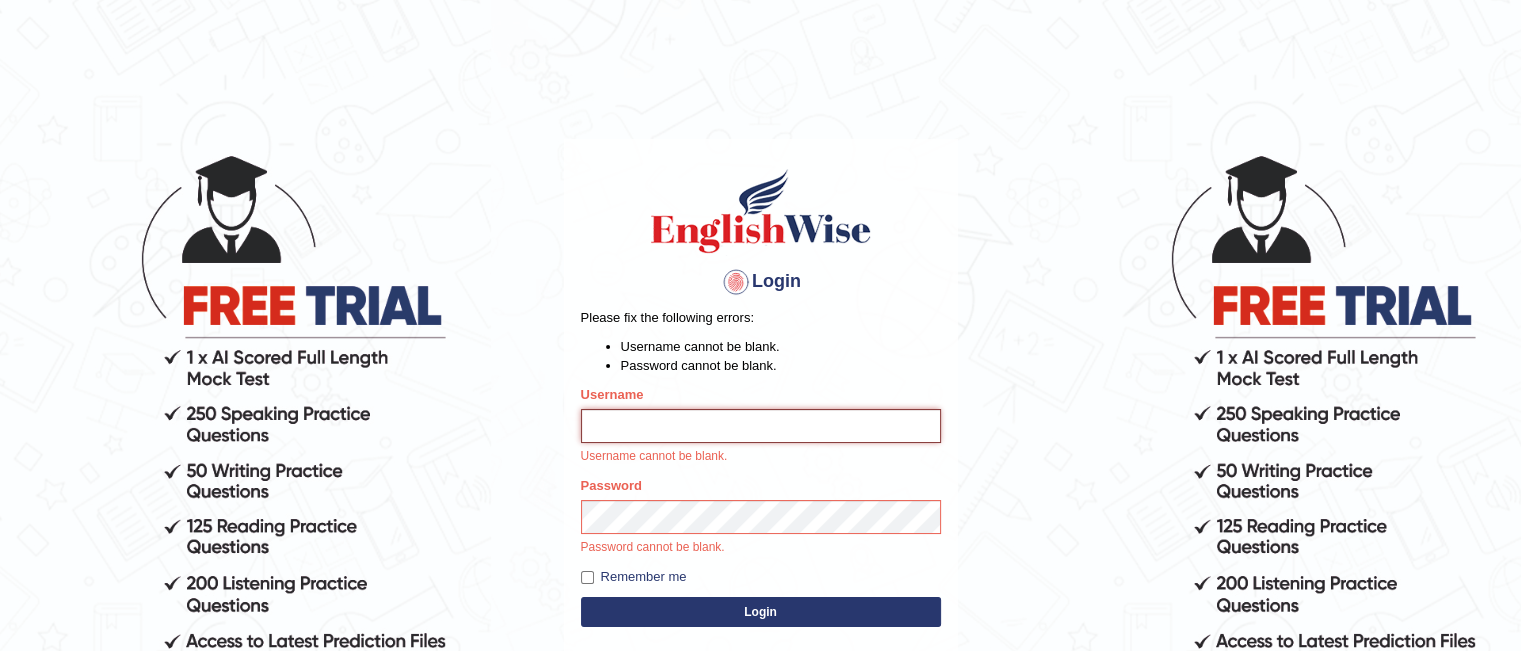 click on "Username" at bounding box center [761, 426] 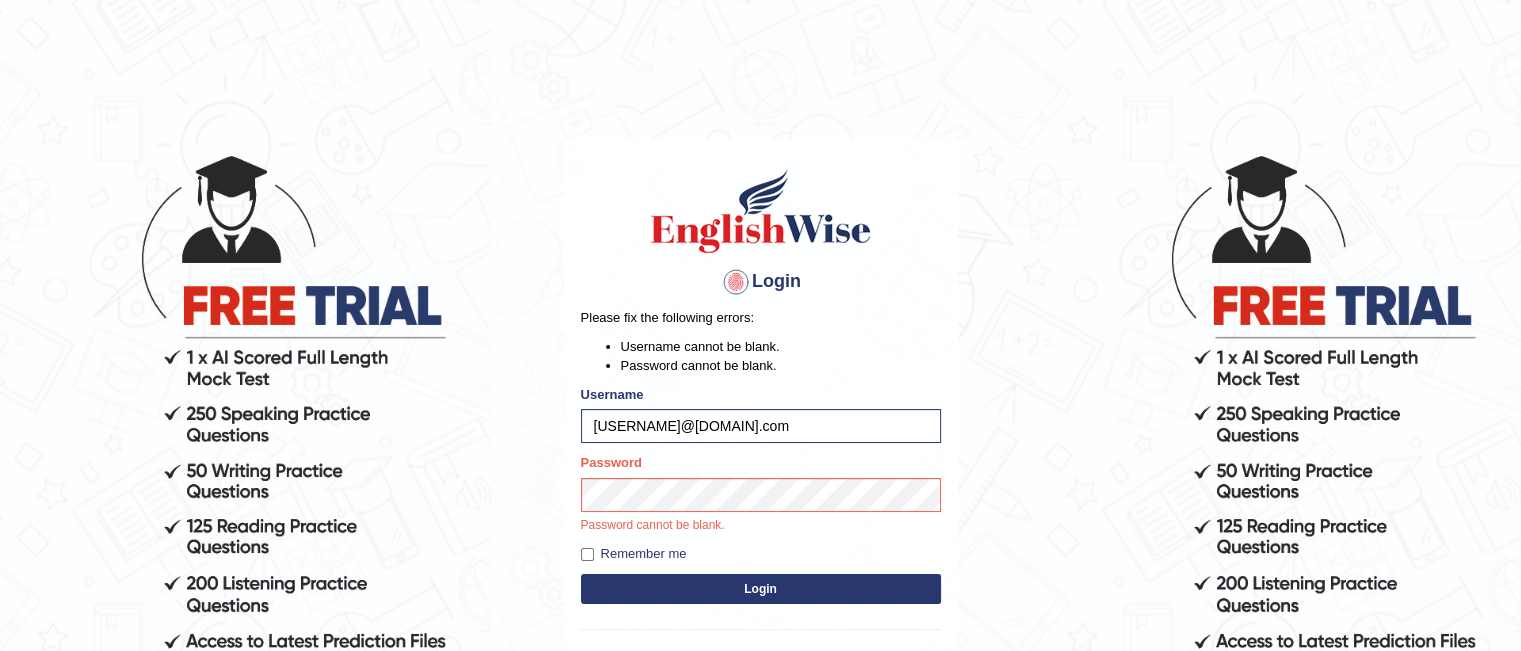 click on "Please fix the following errors: Username cannot be blank. Password cannot be blank.
Username
edson_0105@yahoo.com
Password
Password cannot be blank.
Remember me
Login" at bounding box center [761, 458] 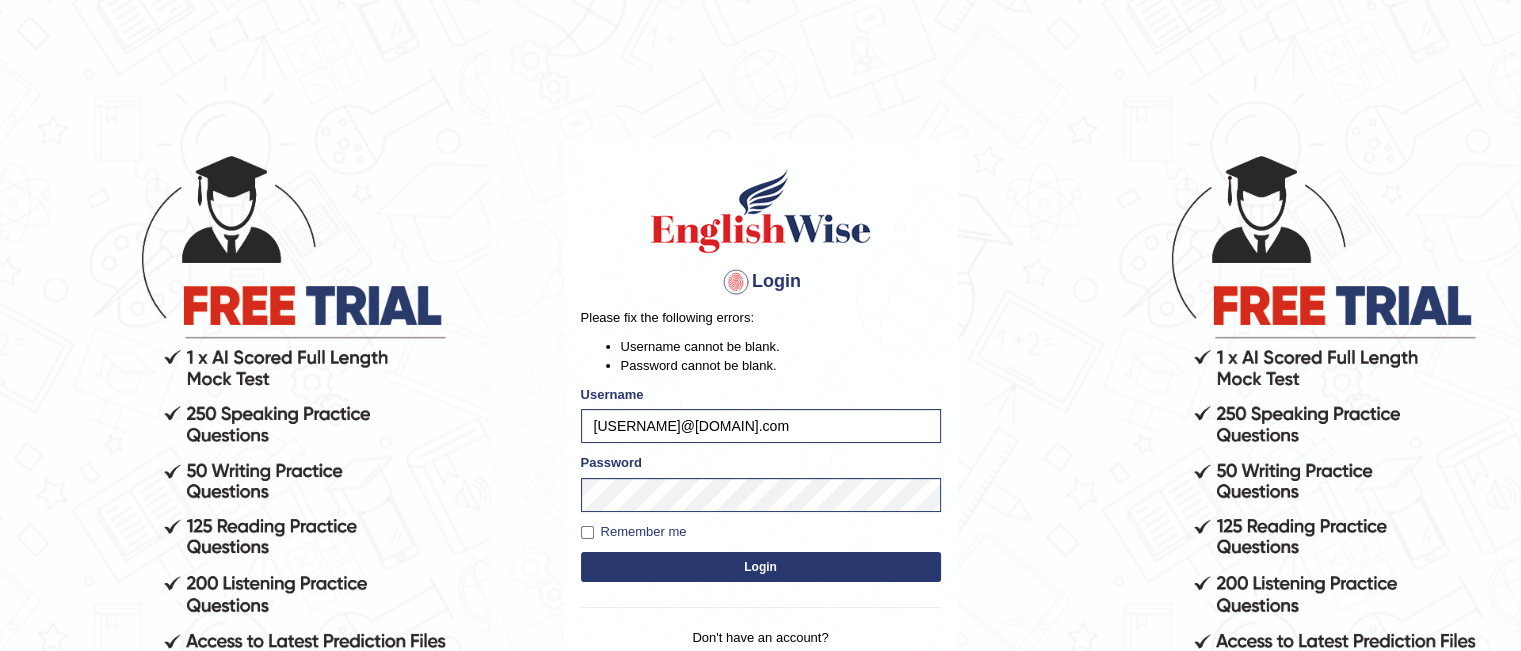 click on "Login" at bounding box center (761, 567) 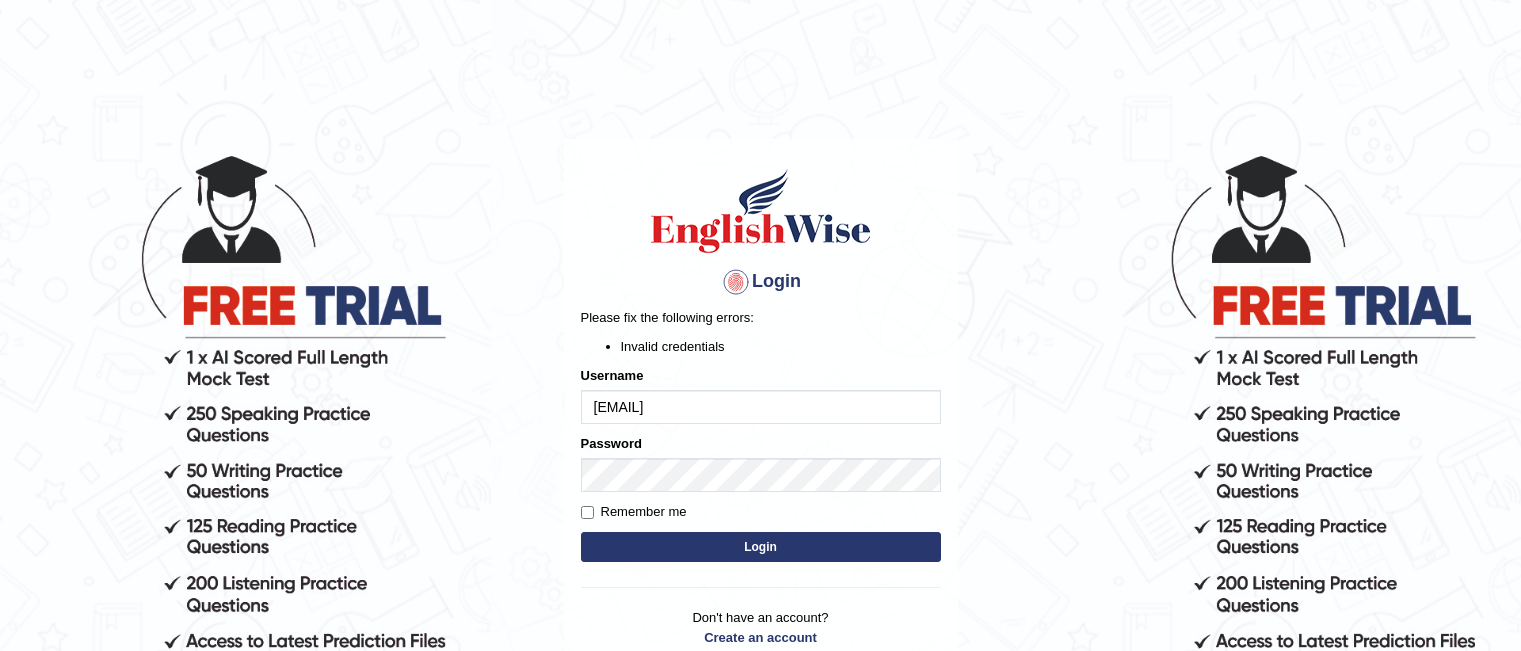 scroll, scrollTop: 0, scrollLeft: 0, axis: both 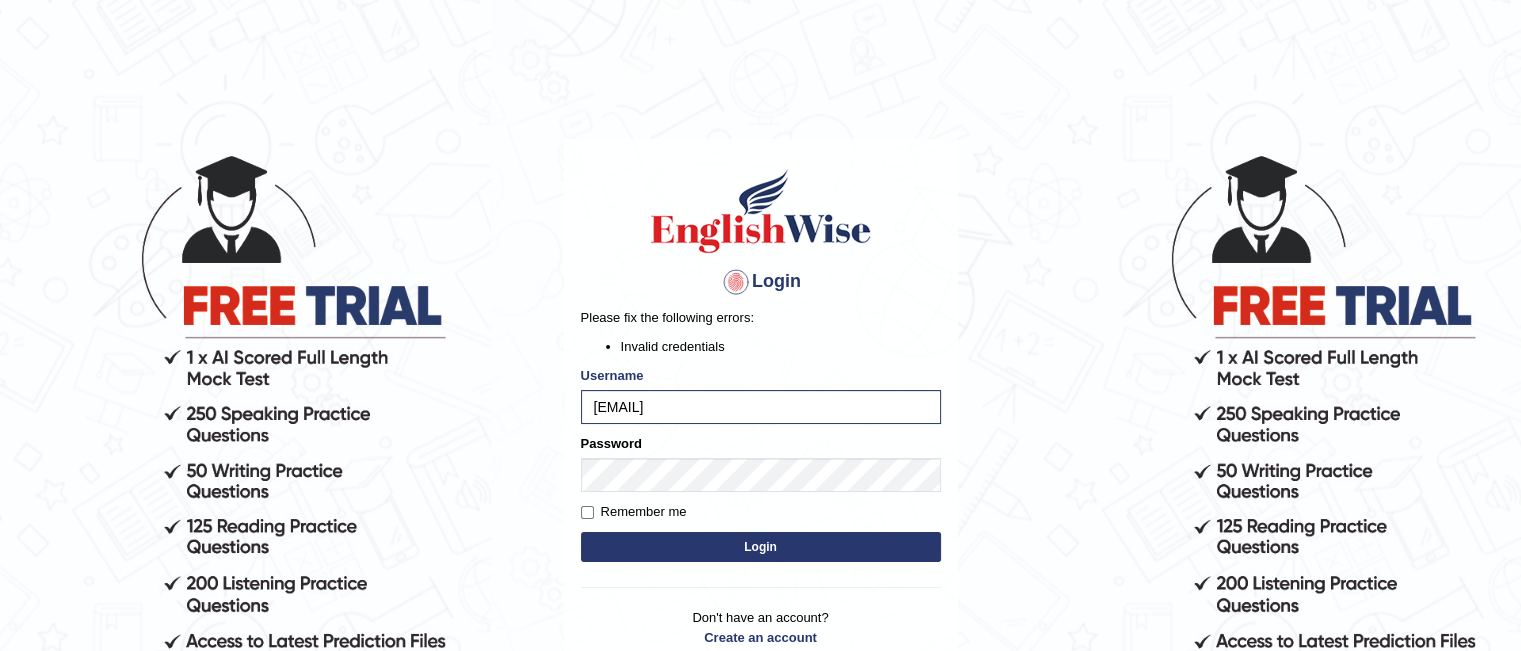 click on "Login
Please fix the following errors: Invalid credentials
Username
edson_0105@yahoo.com
Password
Remember me
Login
Don't have an account?
Create an account
Forgot Password
2025 ©  English Wise.  All Rights Reserved  Back to English Wise" at bounding box center [760, 325] 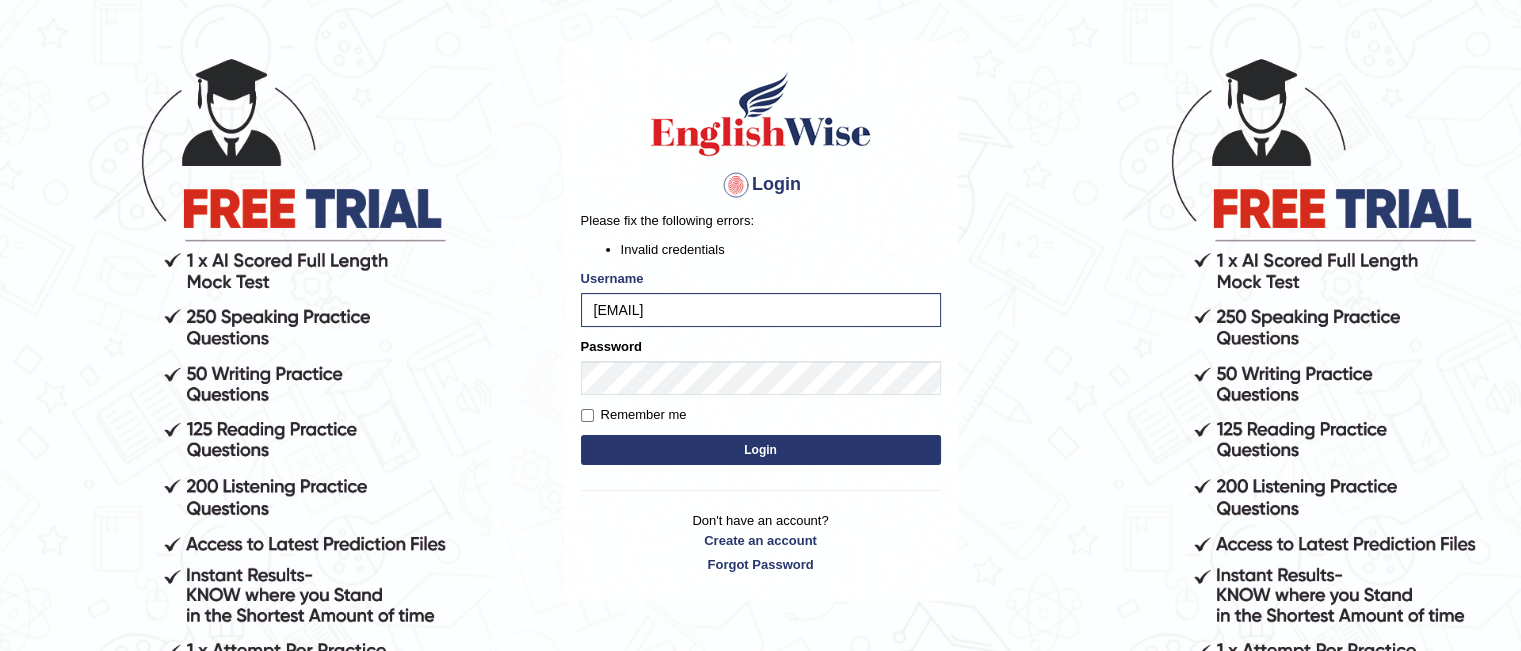 scroll, scrollTop: 184, scrollLeft: 0, axis: vertical 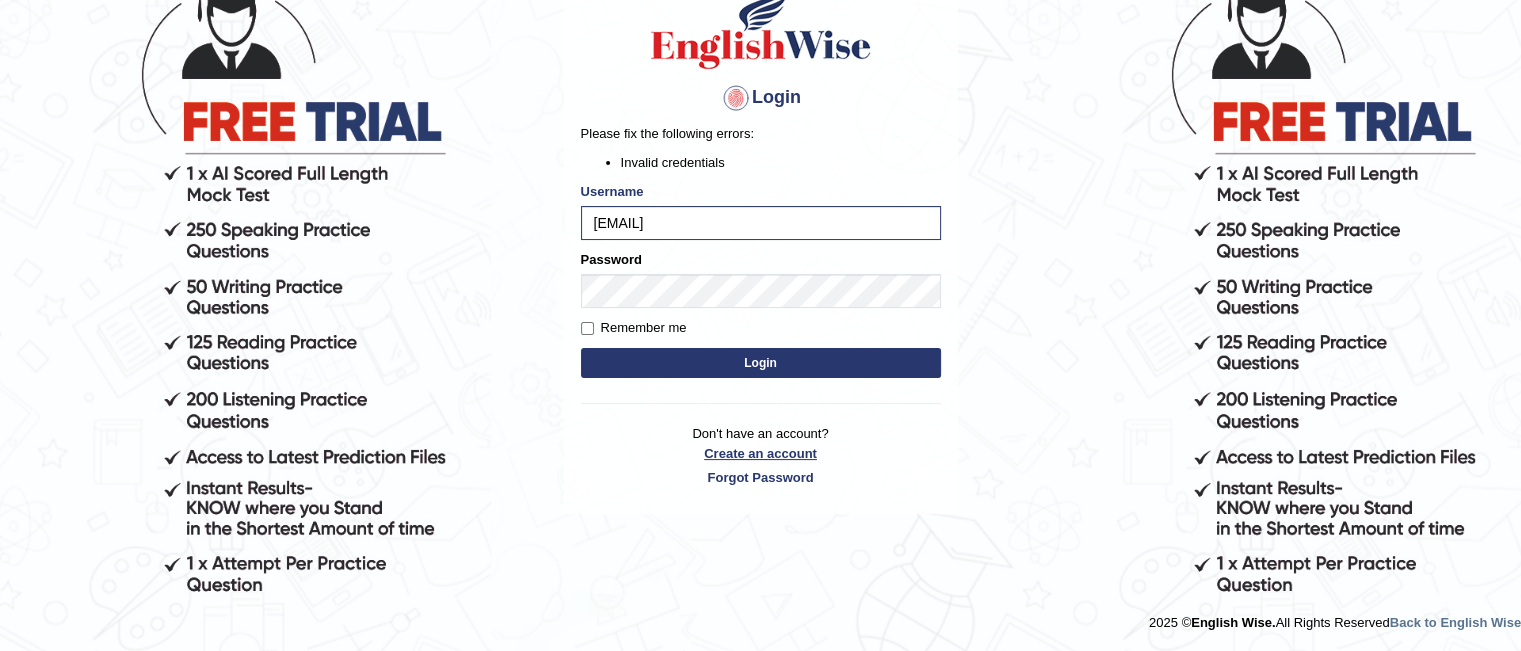 click on "Create an account" at bounding box center (761, 453) 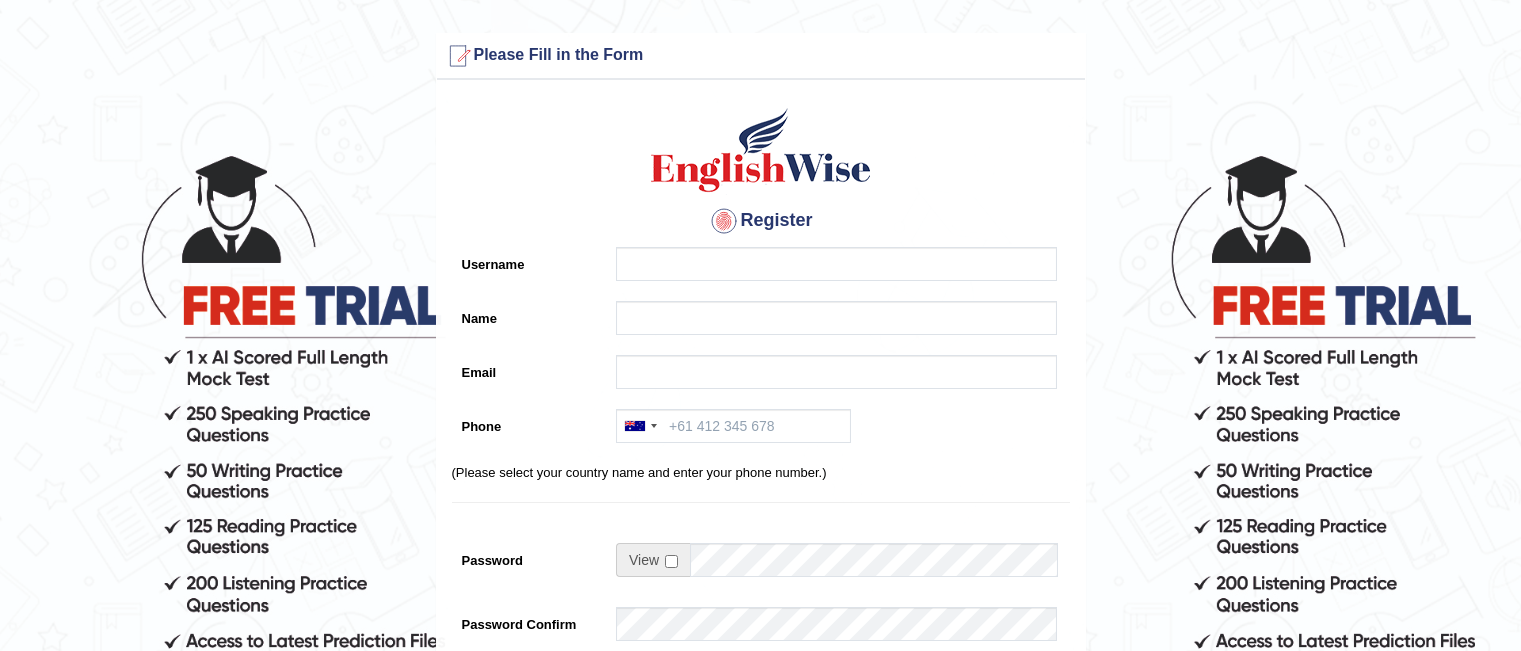 scroll, scrollTop: 0, scrollLeft: 0, axis: both 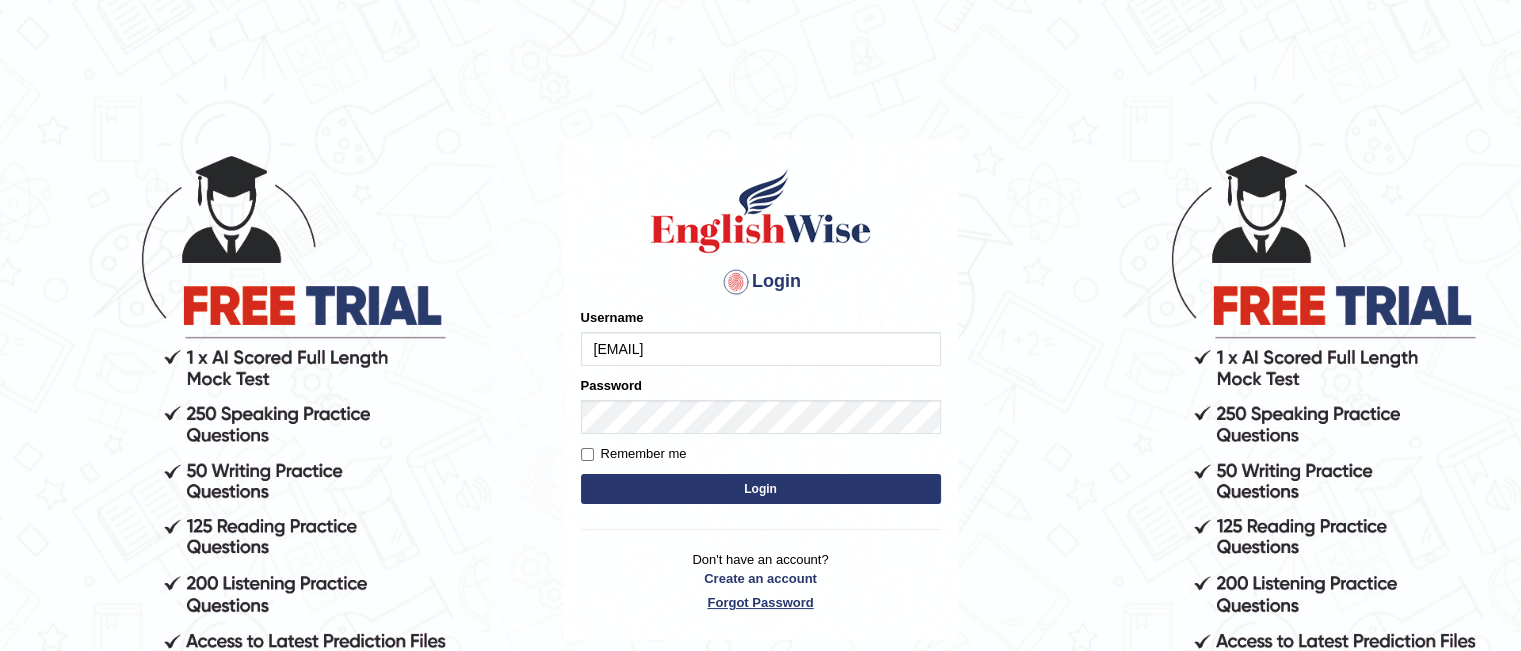 click on "Forgot Password" at bounding box center (761, 602) 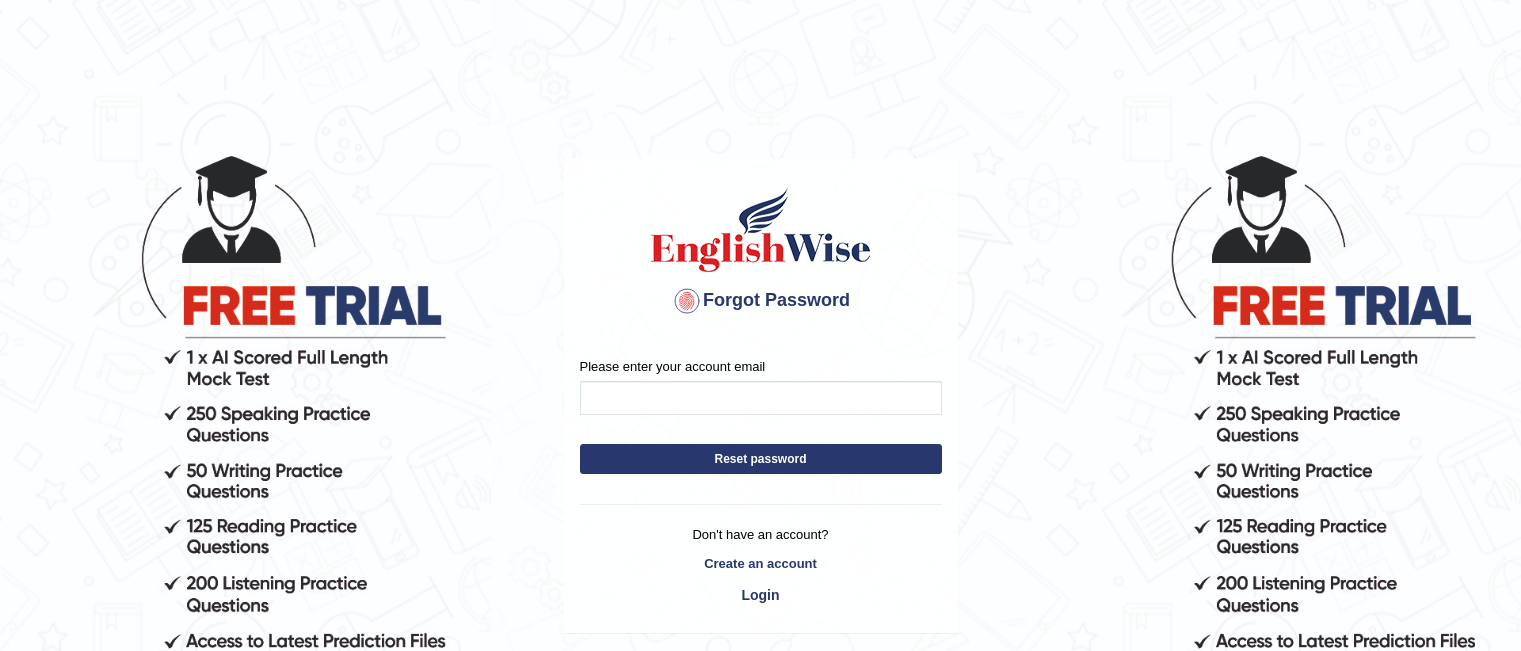 scroll, scrollTop: 0, scrollLeft: 0, axis: both 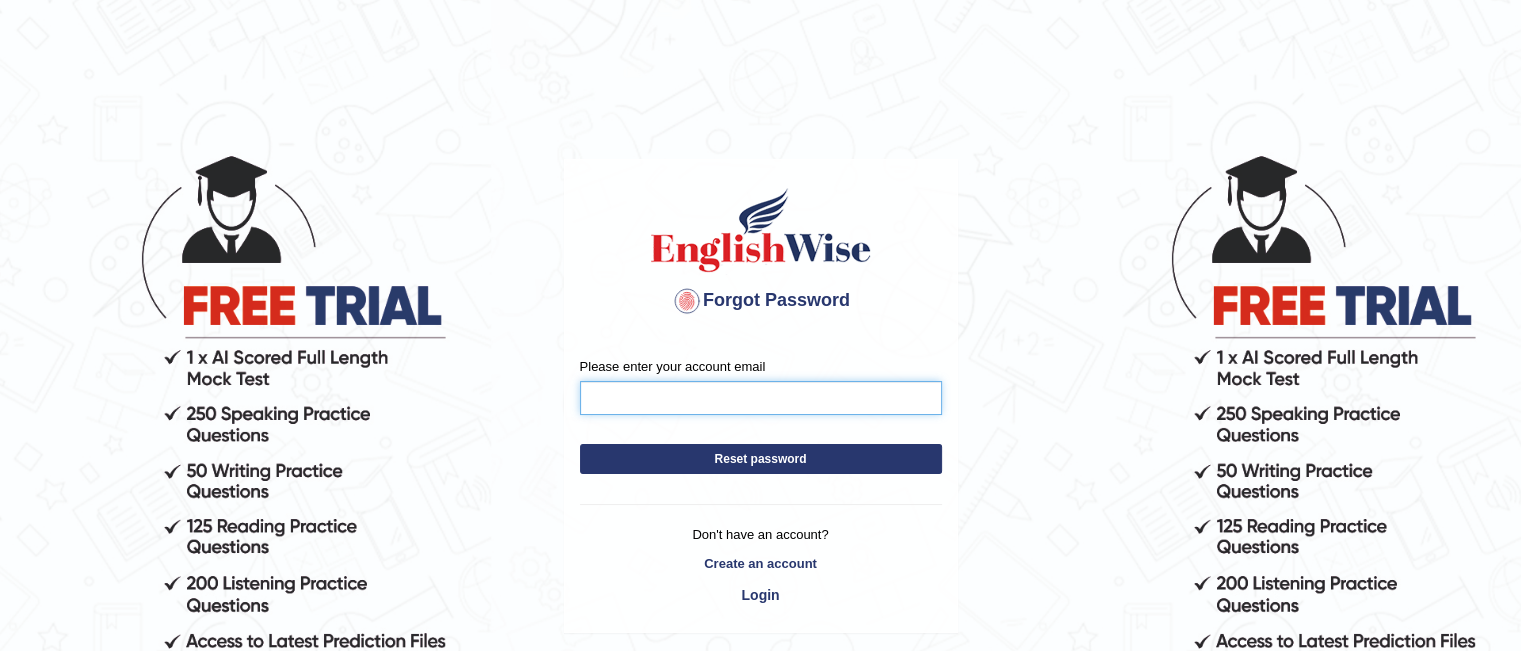 click on "Please enter your account email" at bounding box center (761, 398) 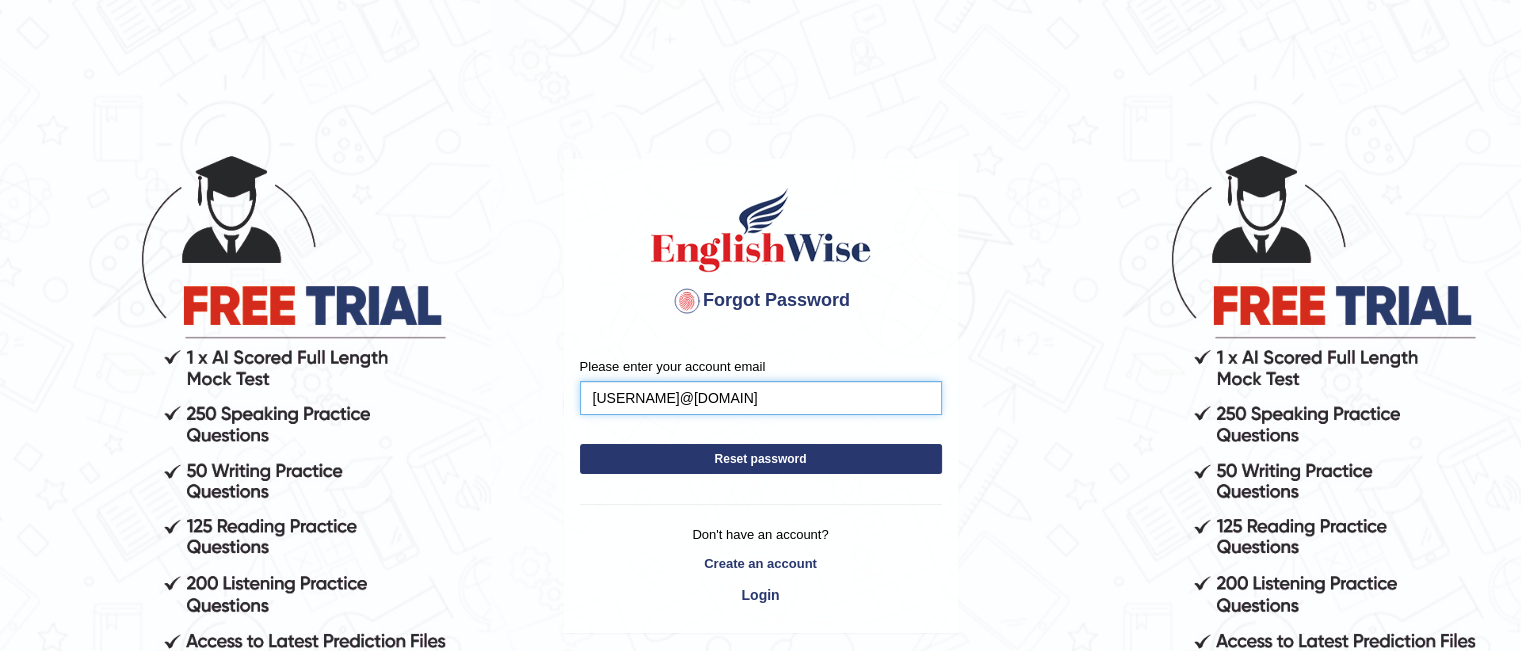type on "edson_0105@yahoo.com" 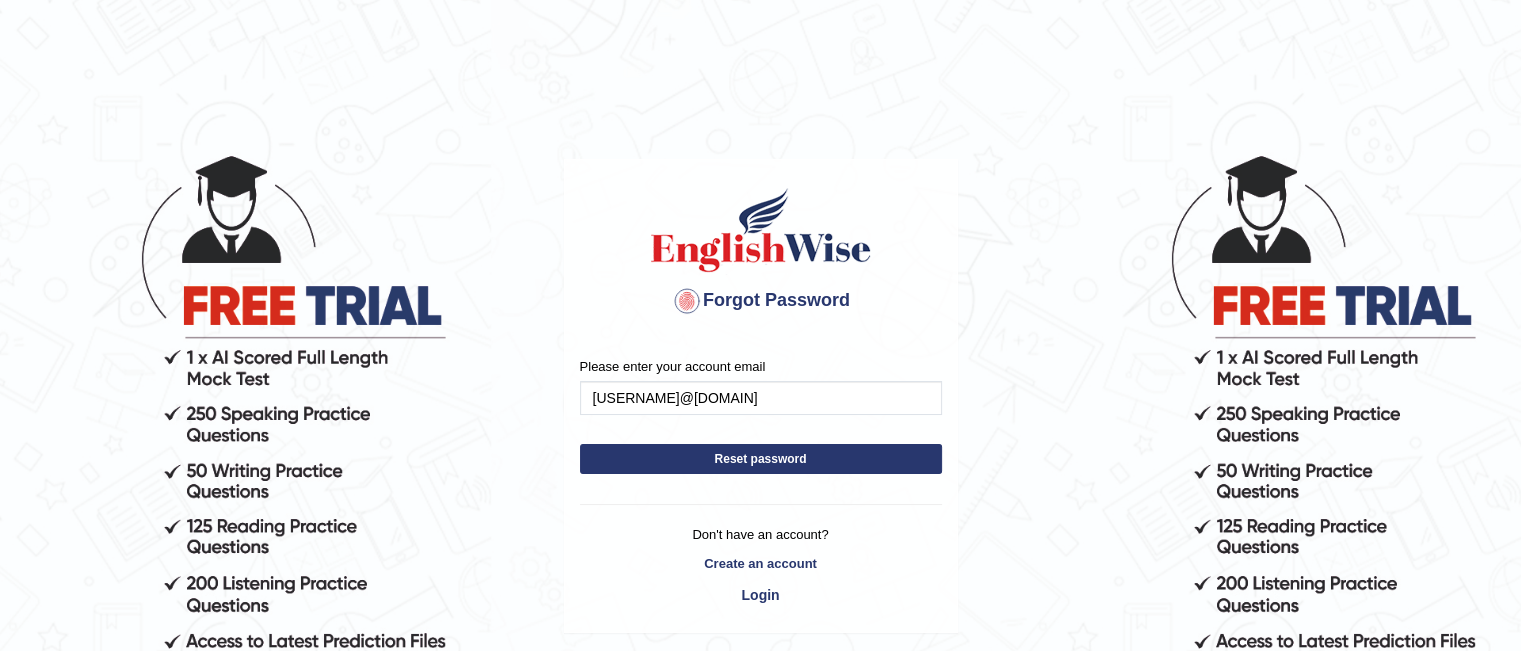 click on "Reset password" at bounding box center [761, 459] 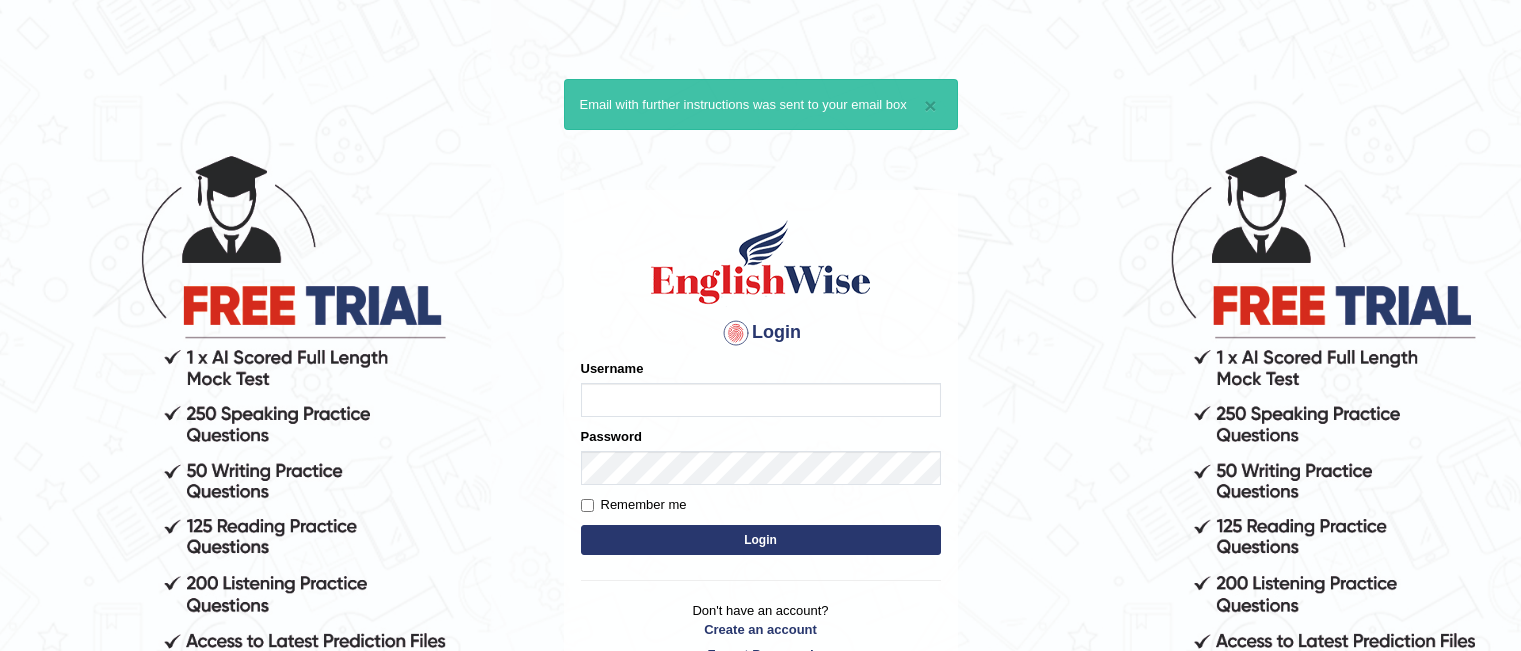 scroll, scrollTop: 0, scrollLeft: 0, axis: both 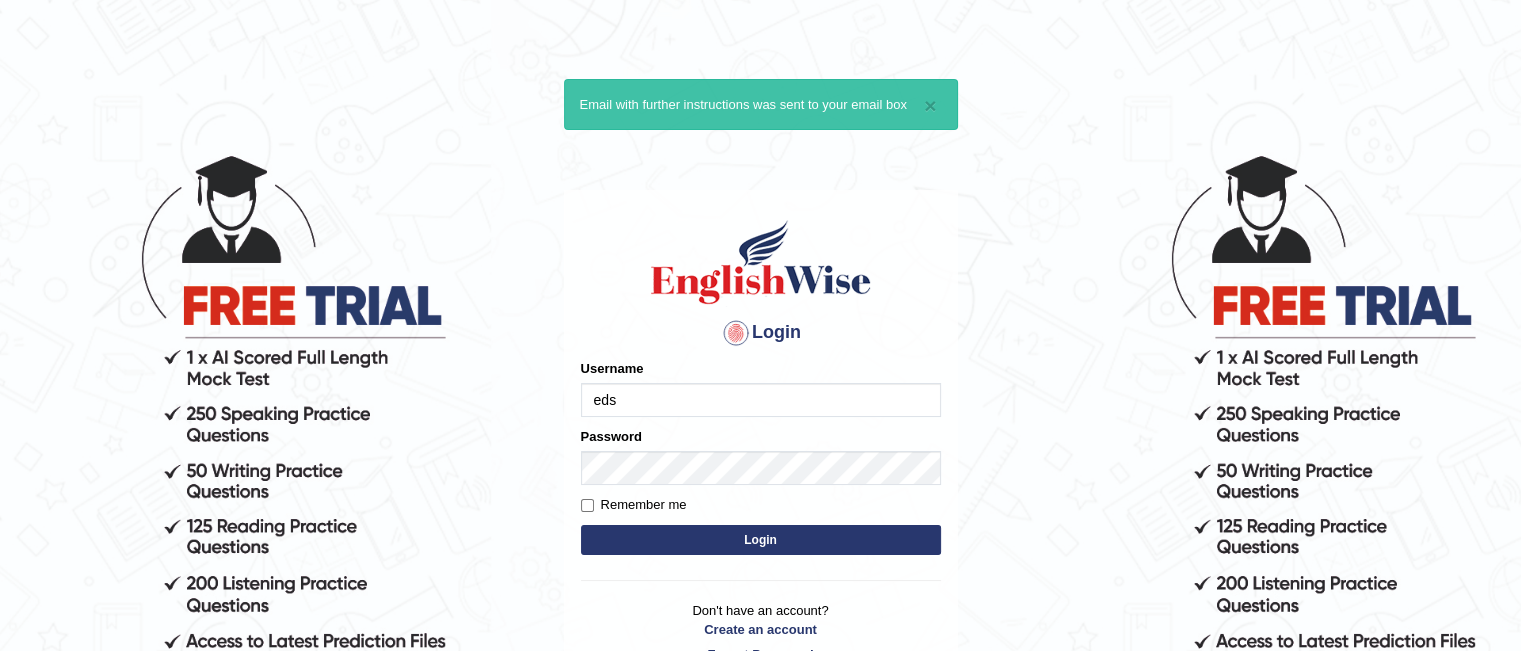 type on "[USERNAME]@[DOMAIN]" 